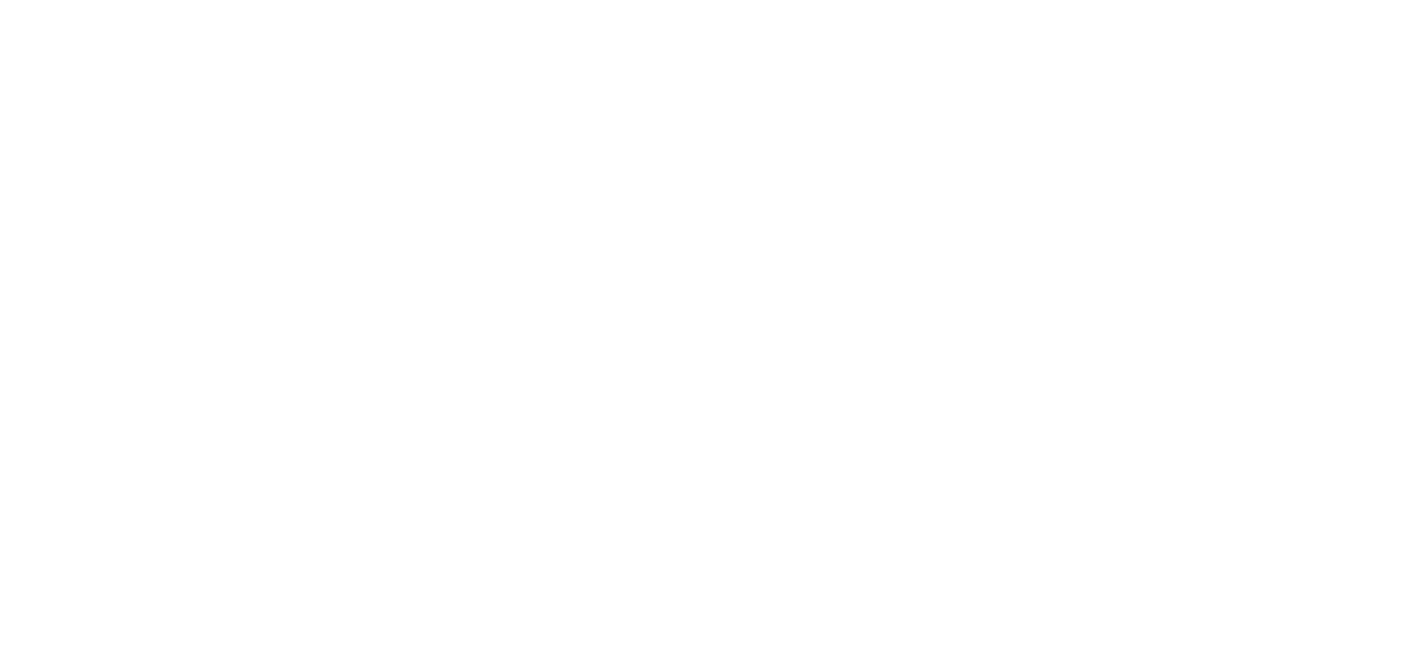 scroll, scrollTop: 0, scrollLeft: 0, axis: both 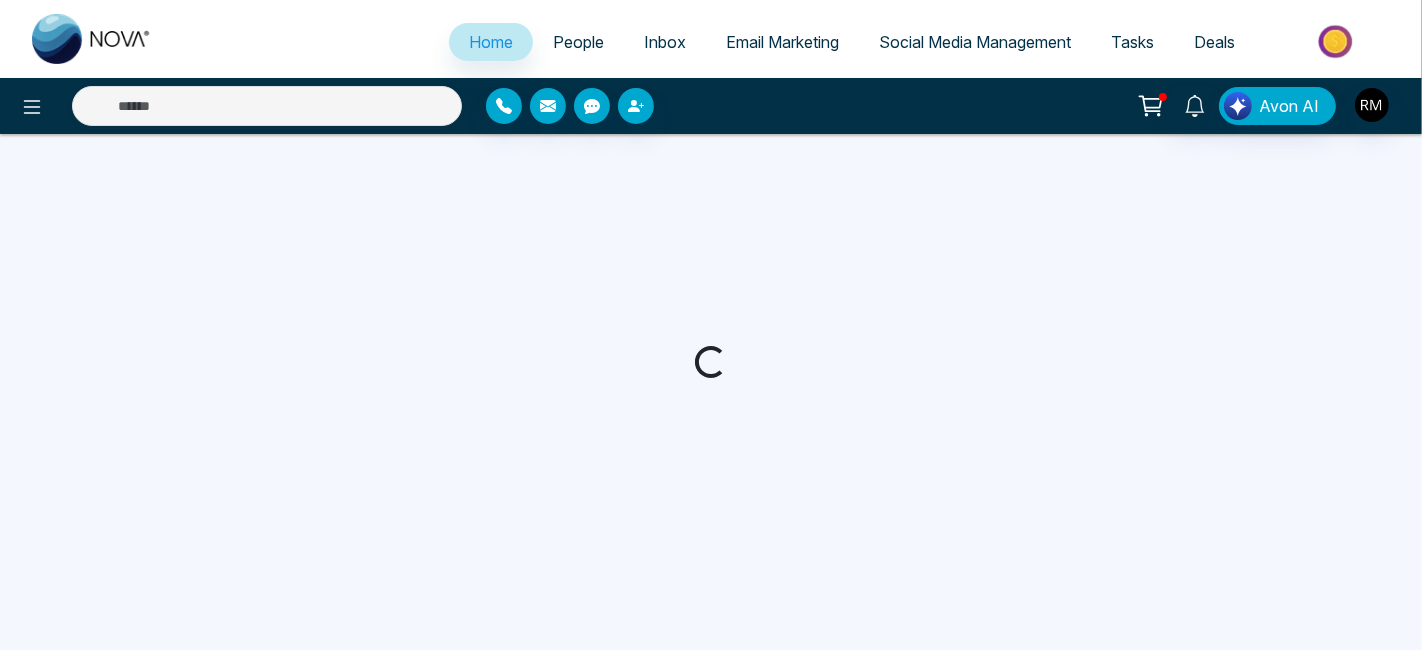 select on "*" 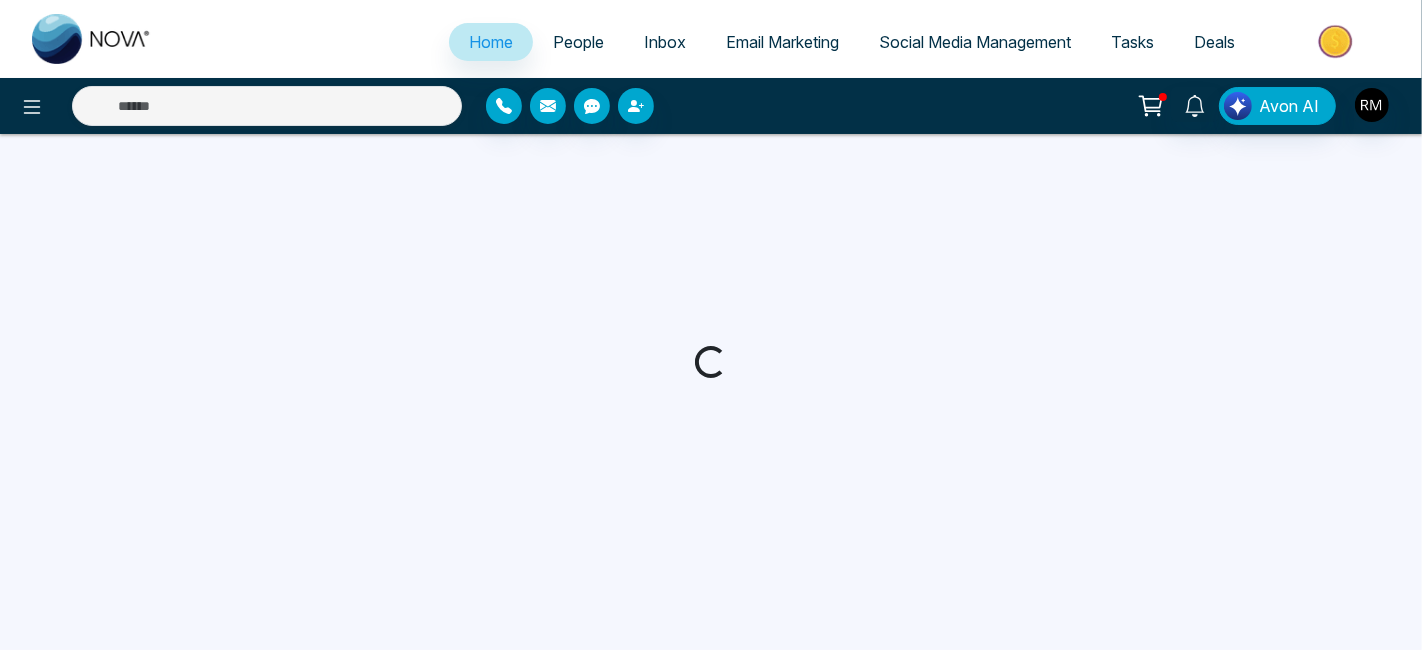 select on "*" 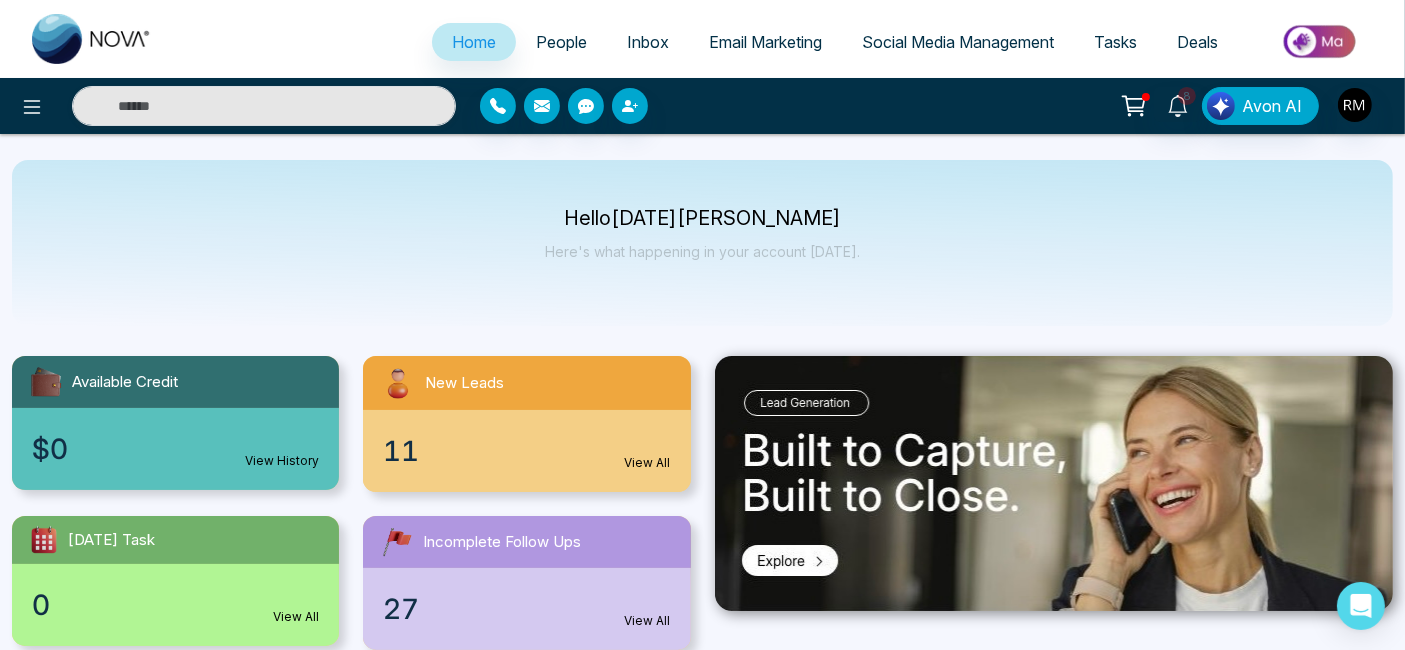 click on "People" at bounding box center (561, 42) 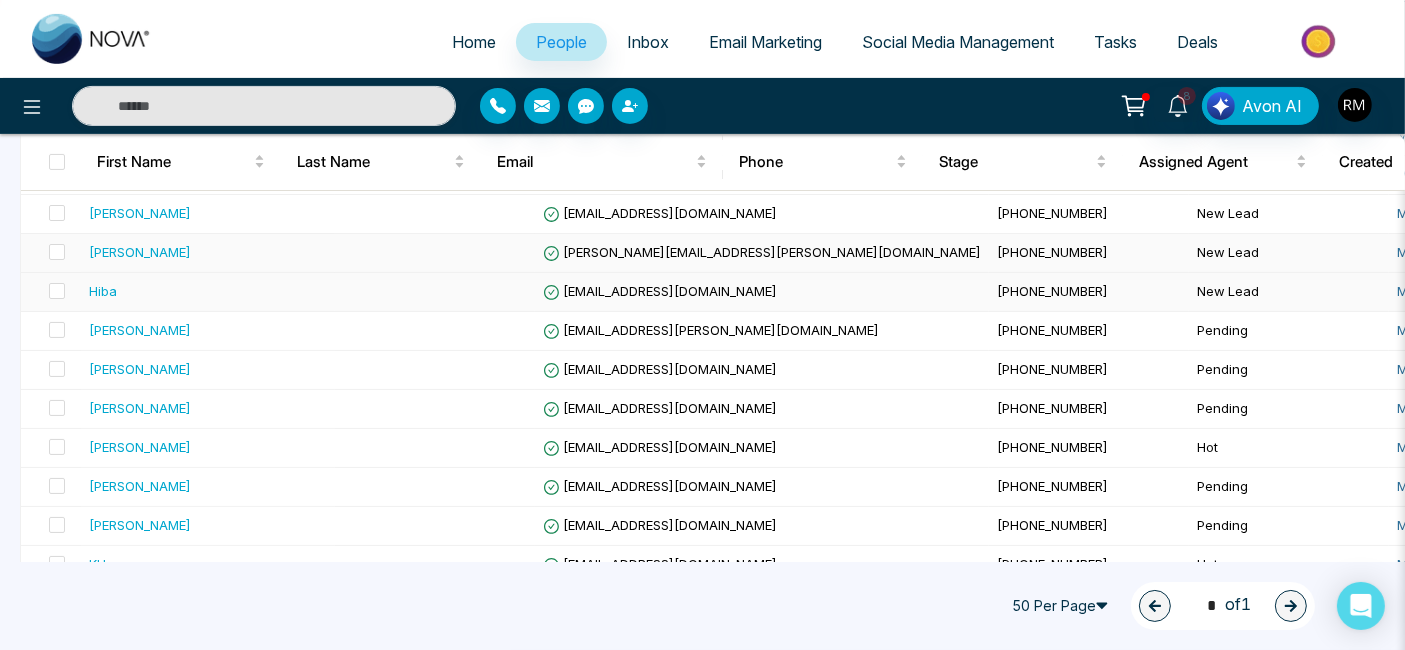 scroll, scrollTop: 608, scrollLeft: 0, axis: vertical 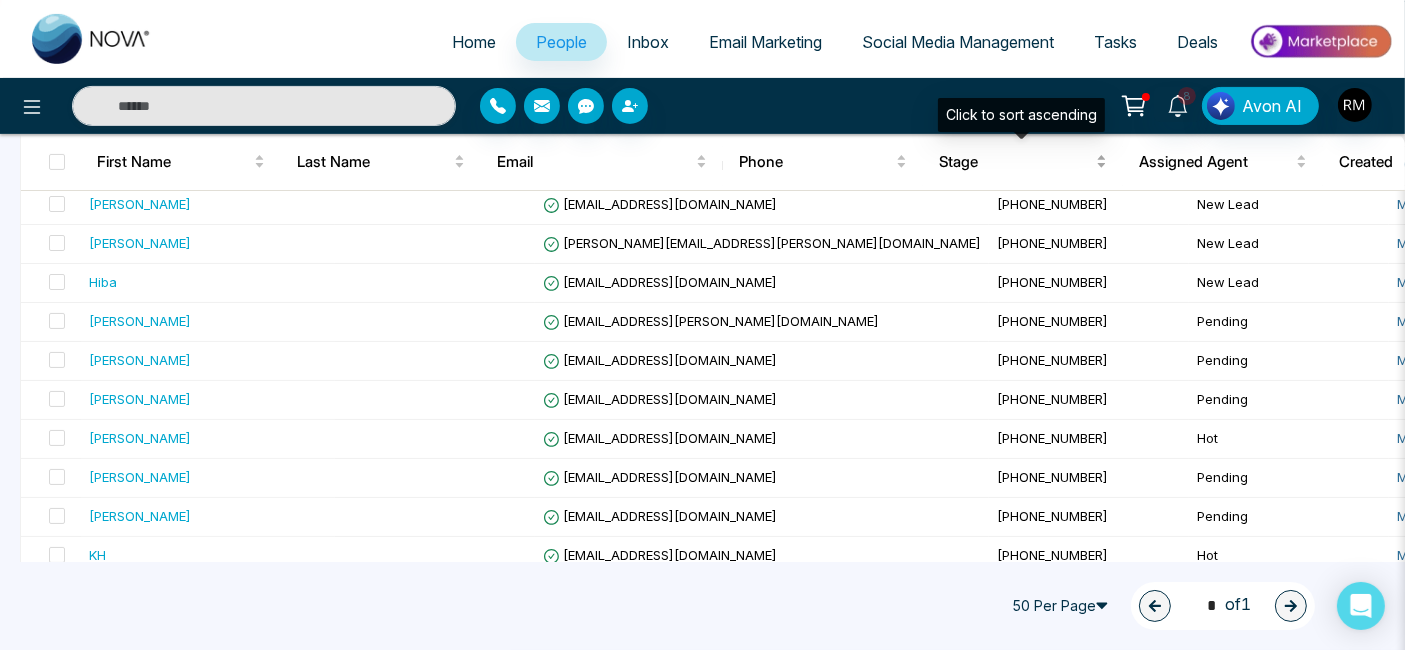 click on "Stage" at bounding box center [1015, 162] 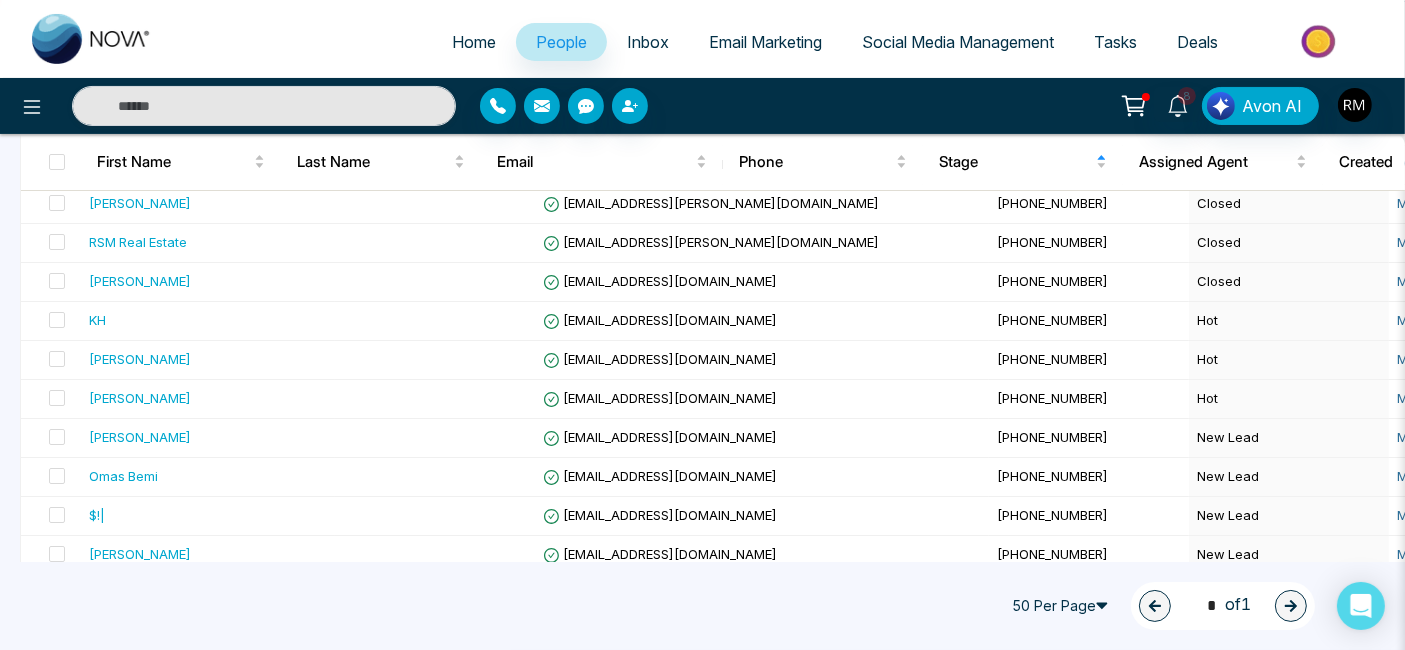 scroll, scrollTop: 300, scrollLeft: 0, axis: vertical 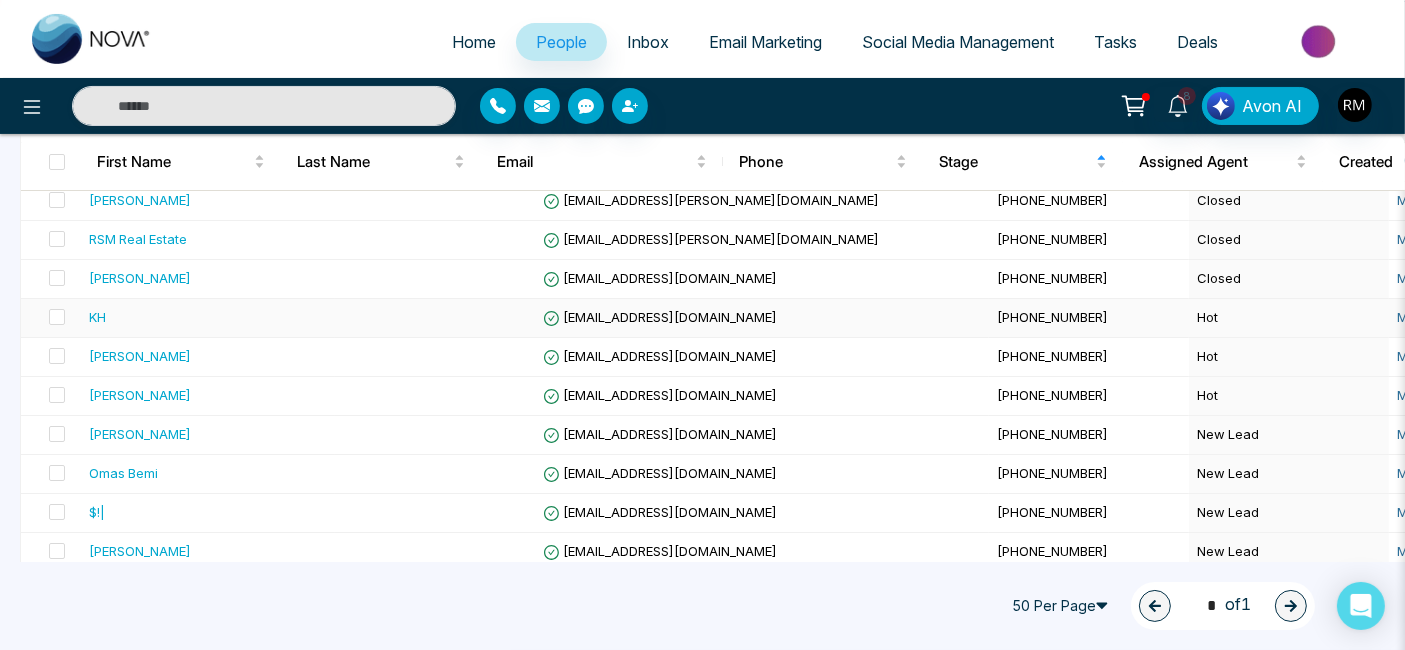 click on "Hot" at bounding box center (1289, 318) 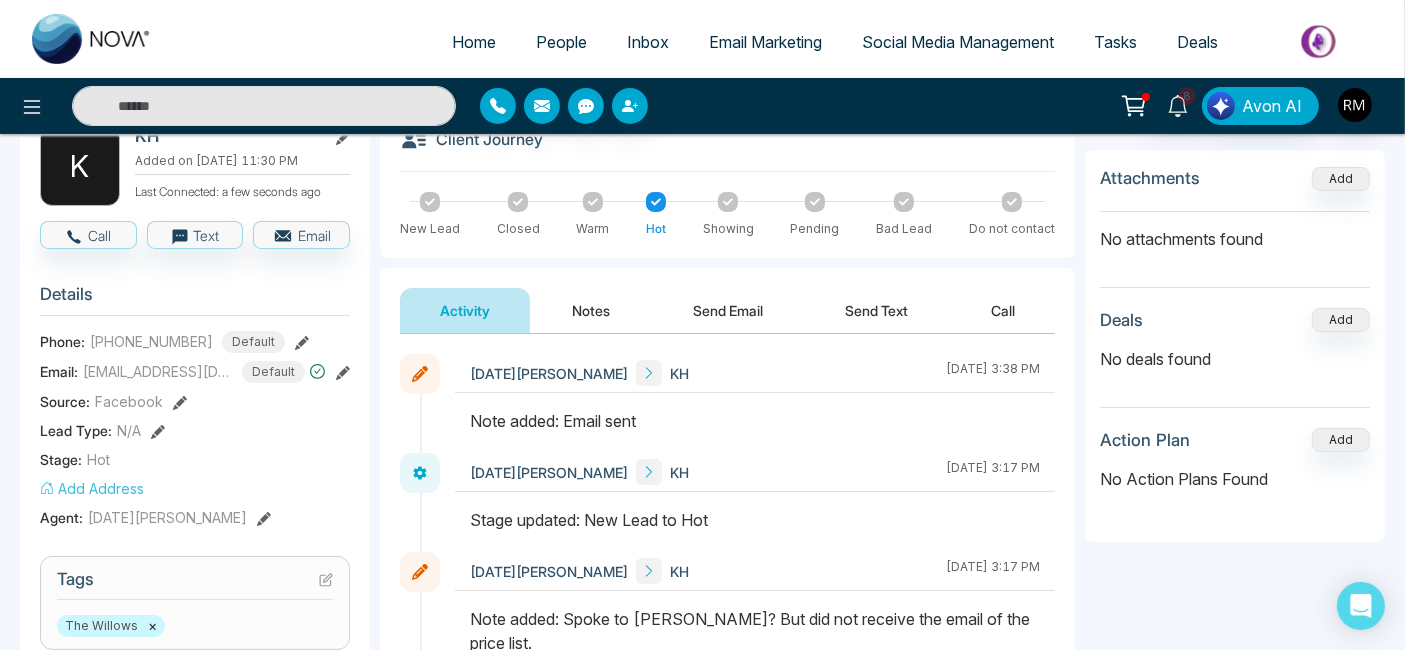 scroll, scrollTop: 124, scrollLeft: 0, axis: vertical 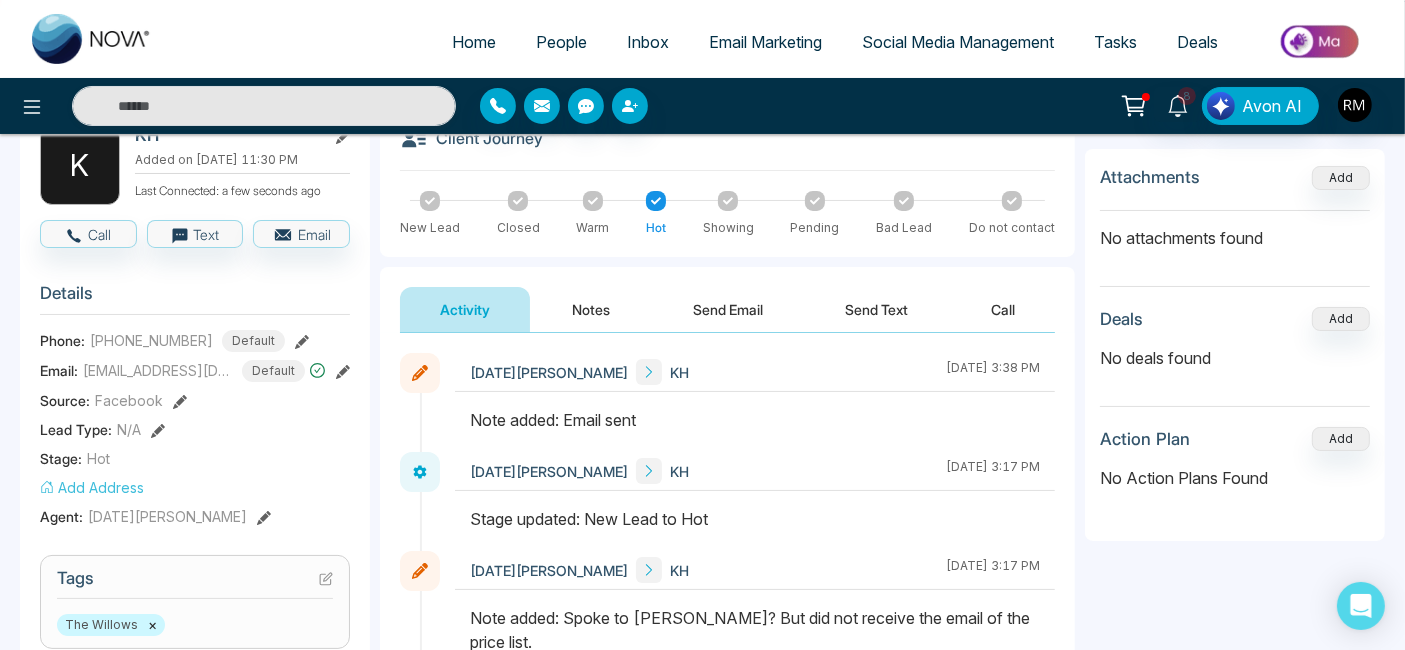 click on "Activity Notes Send Email Send Text Call" at bounding box center (727, 300) 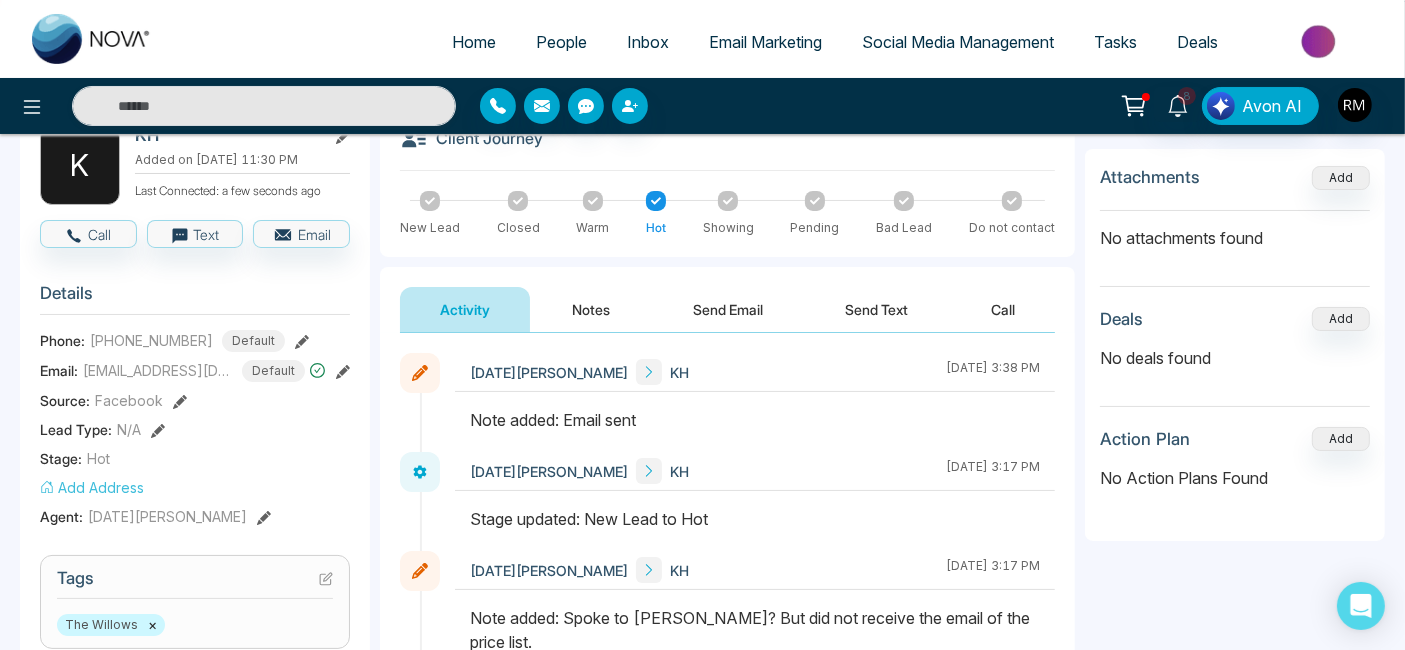 click on "Notes" at bounding box center (592, 309) 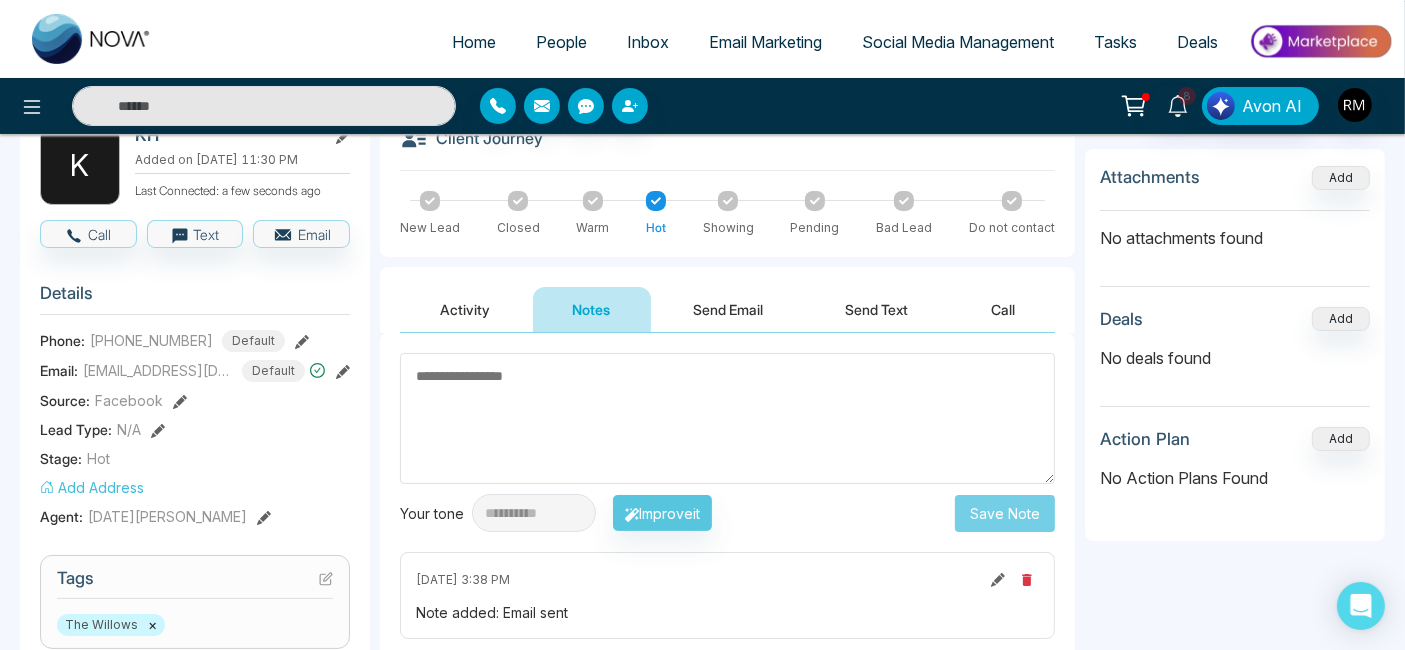 click at bounding box center [727, 418] 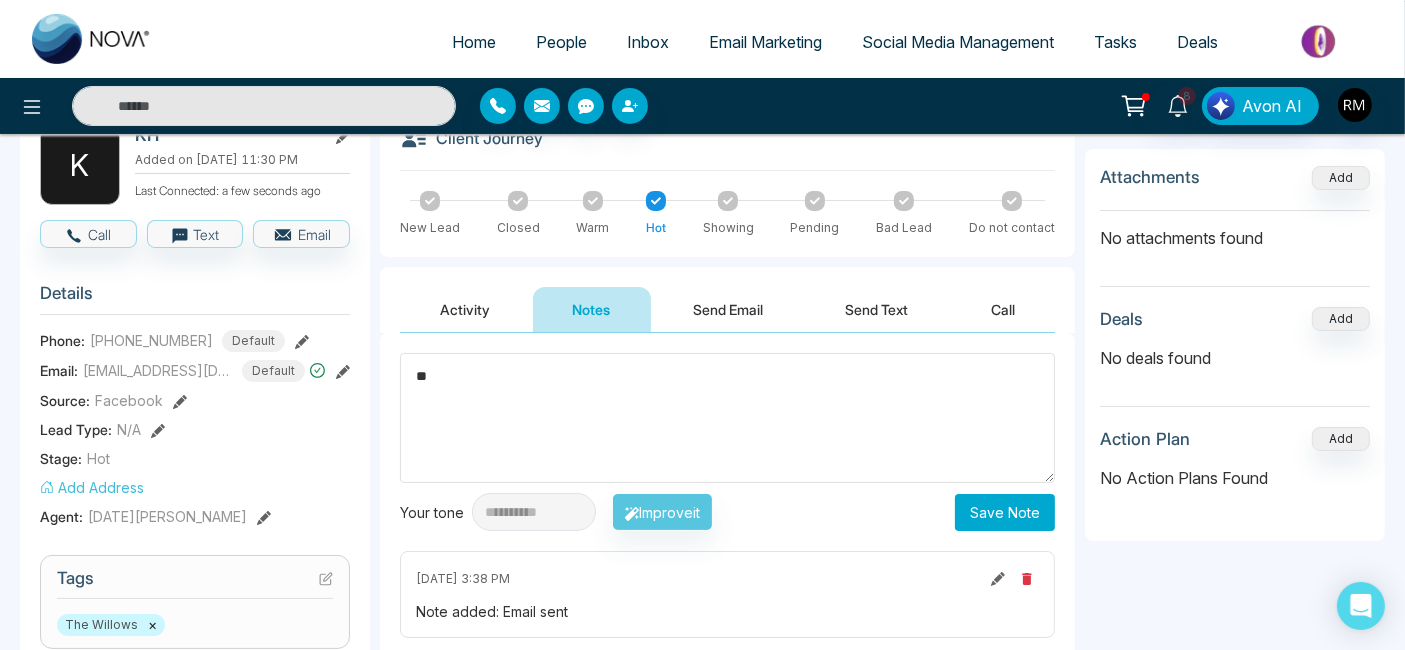 type on "*" 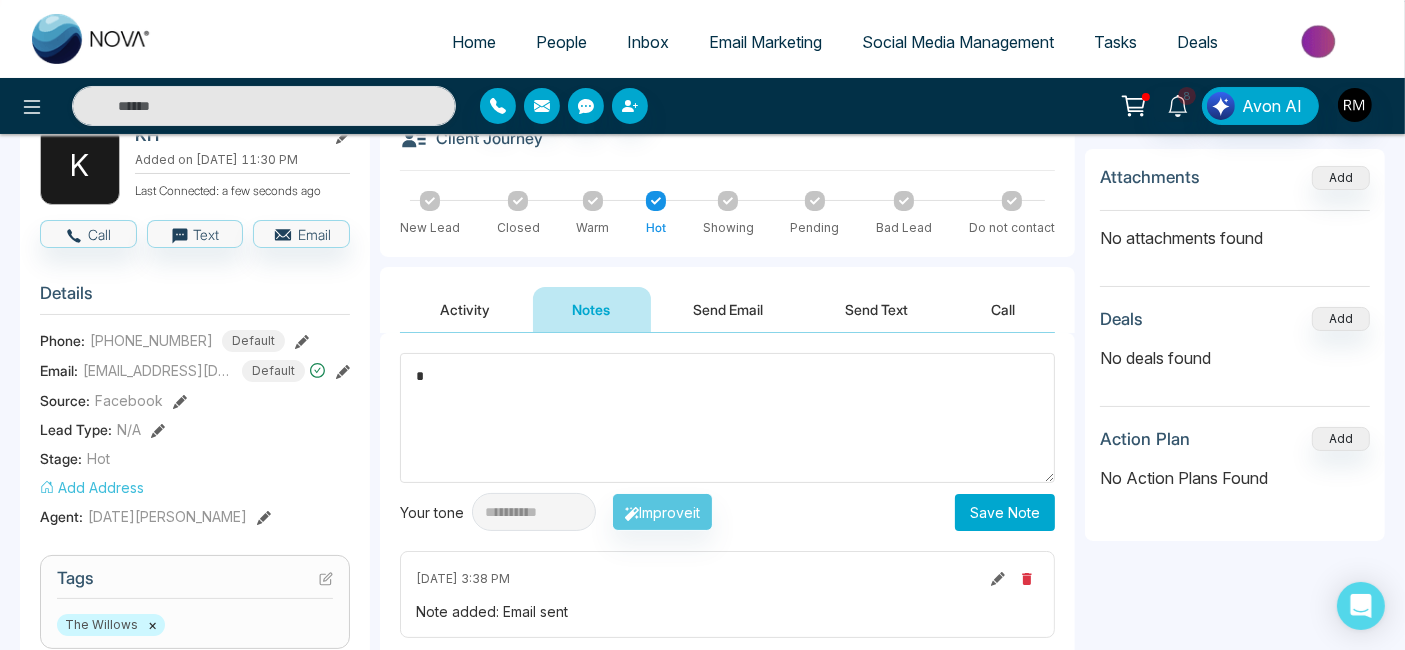 type 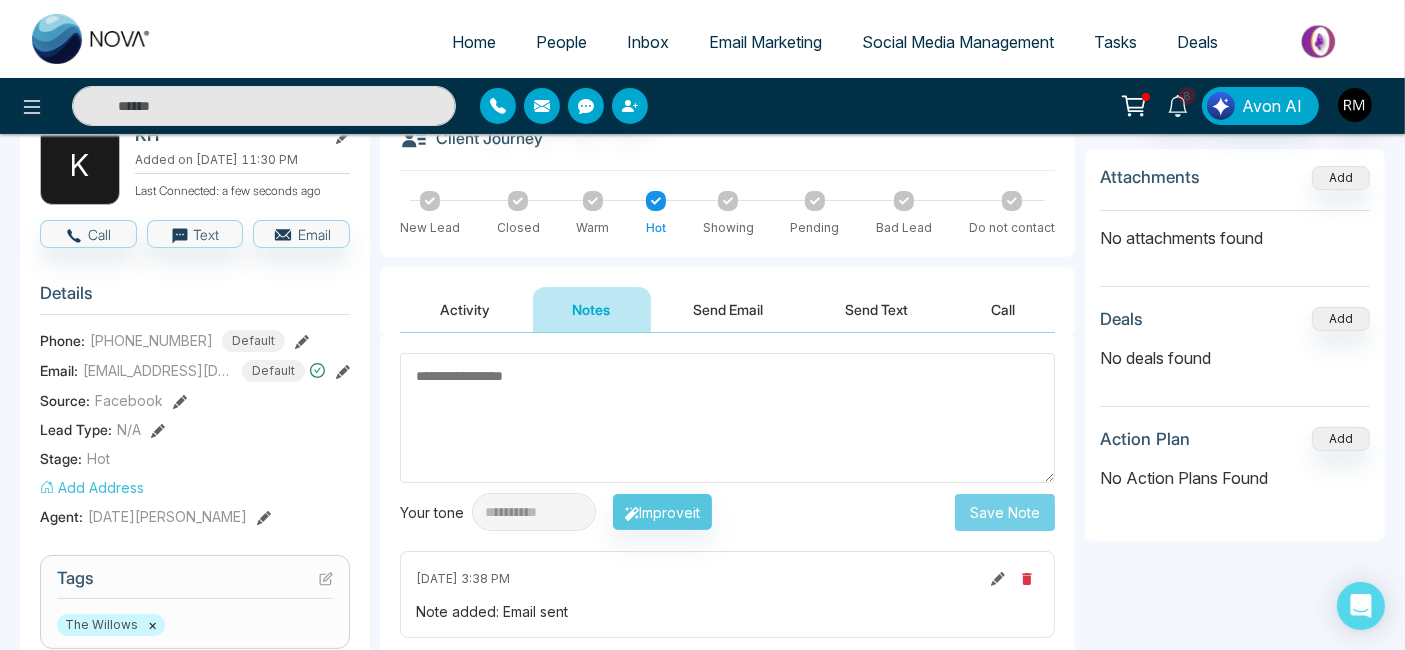 click on "Activity" at bounding box center [465, 309] 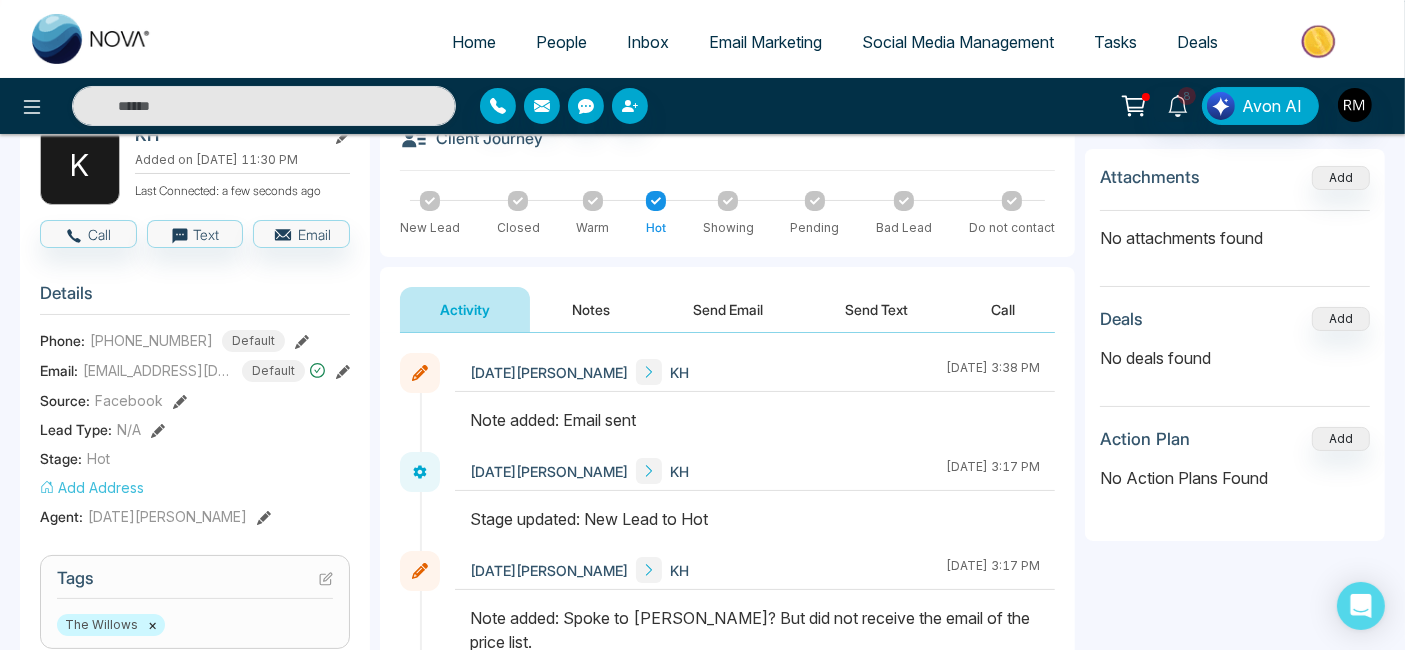 click on "People" at bounding box center (561, 42) 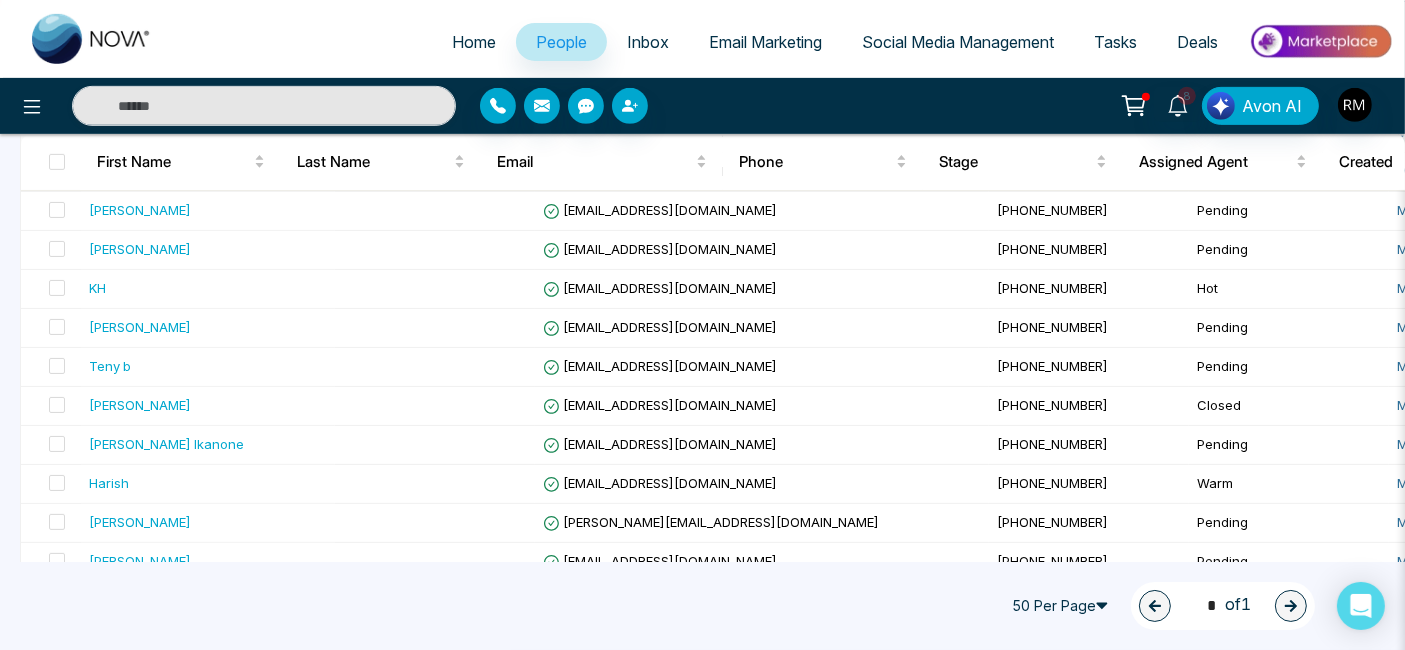 scroll, scrollTop: 877, scrollLeft: 0, axis: vertical 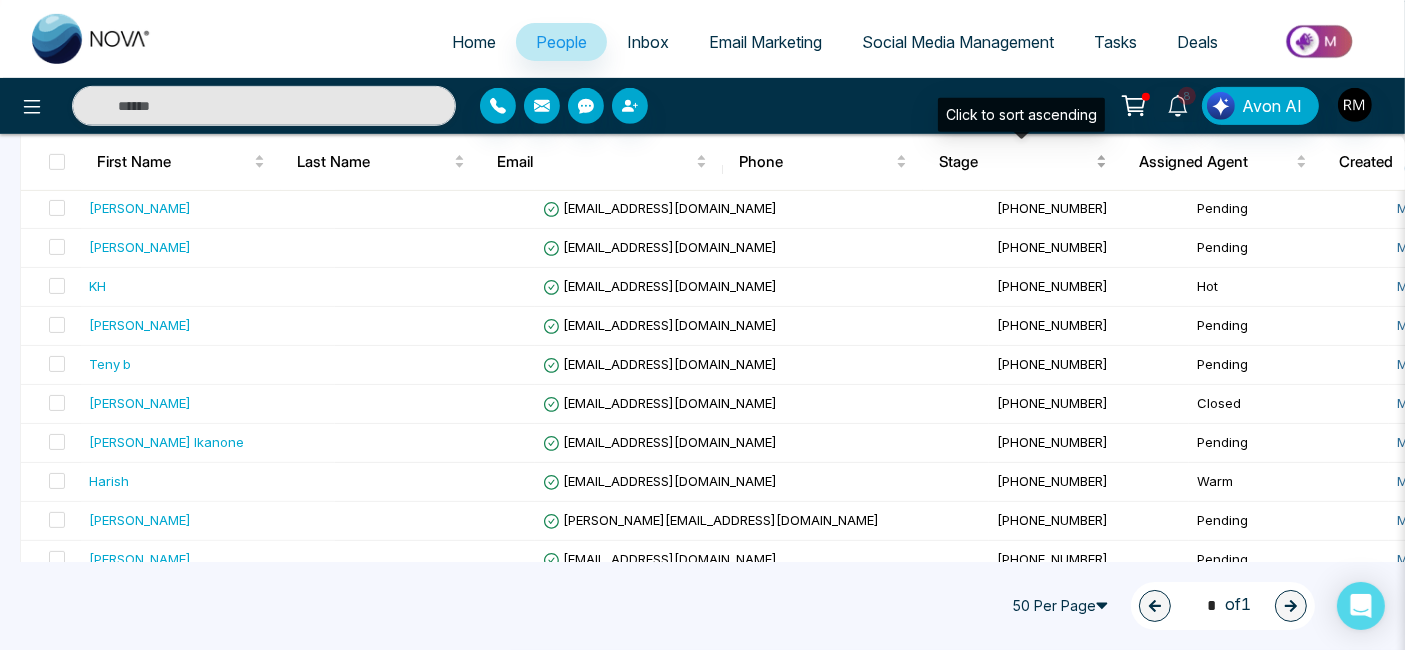 click on "Stage" at bounding box center [1023, 162] 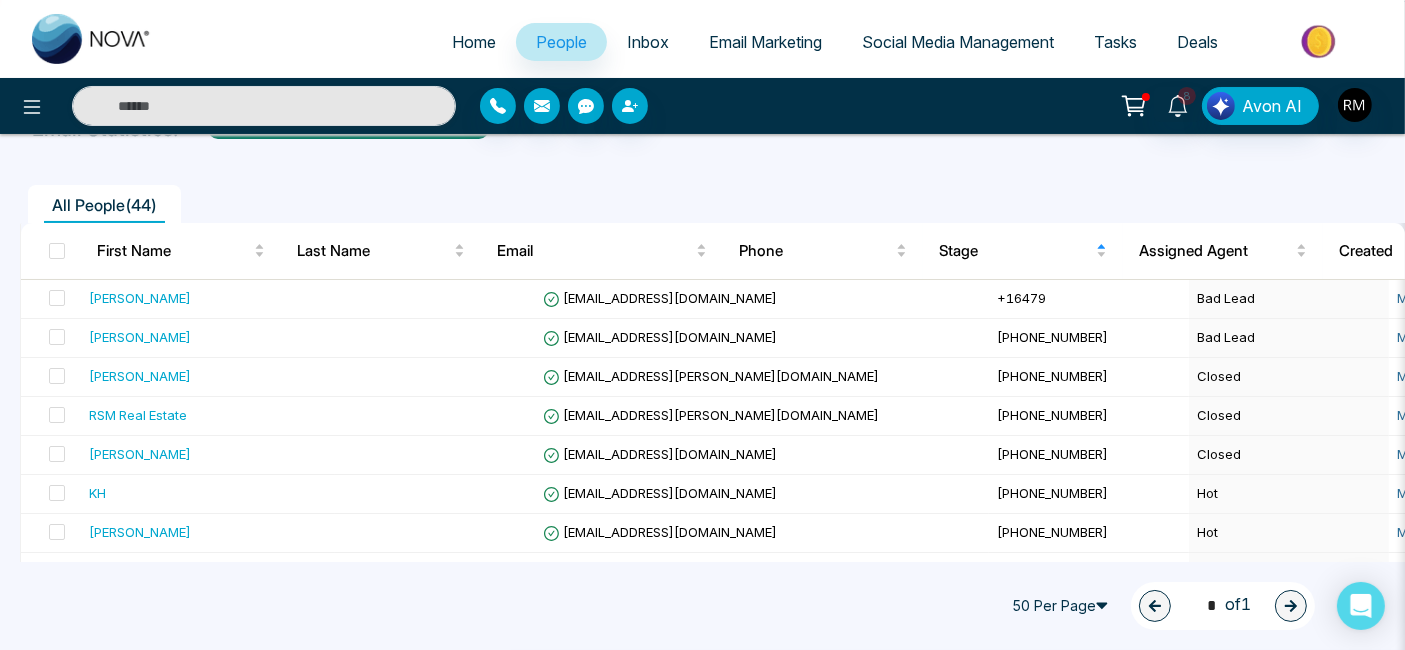 scroll, scrollTop: 0, scrollLeft: 0, axis: both 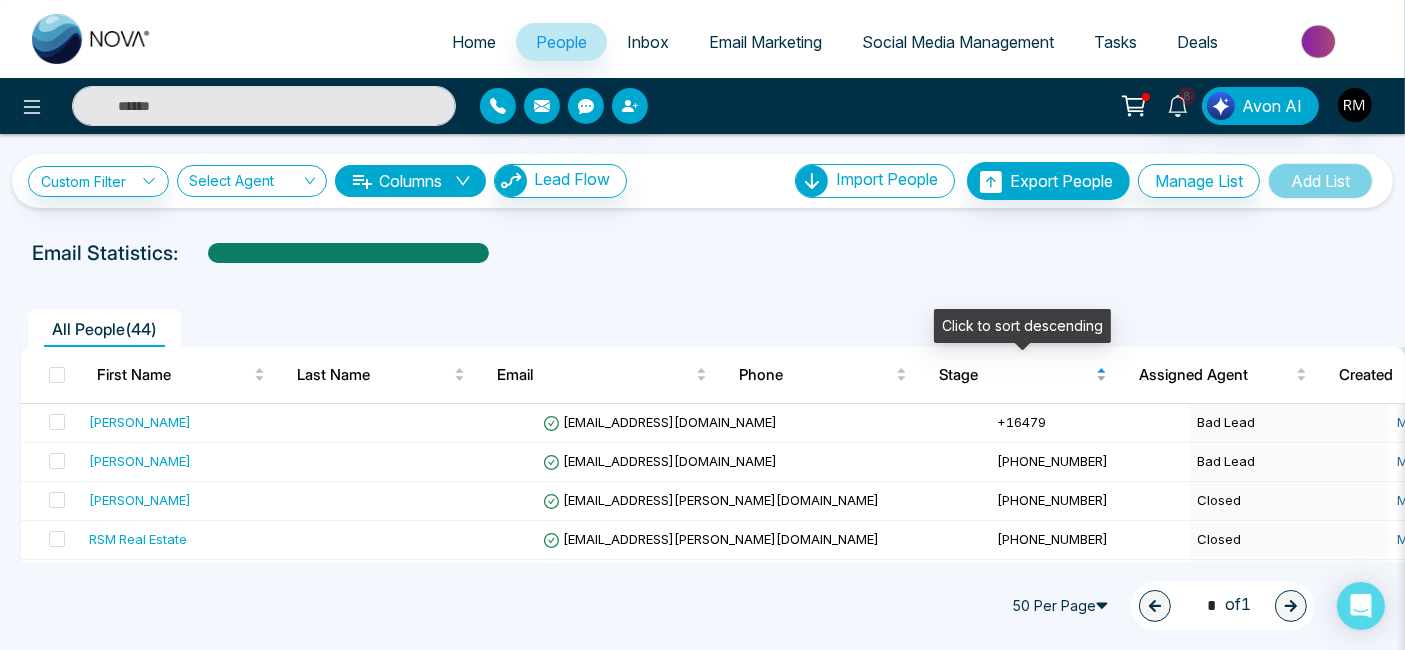 click on "Stage" at bounding box center [1015, 375] 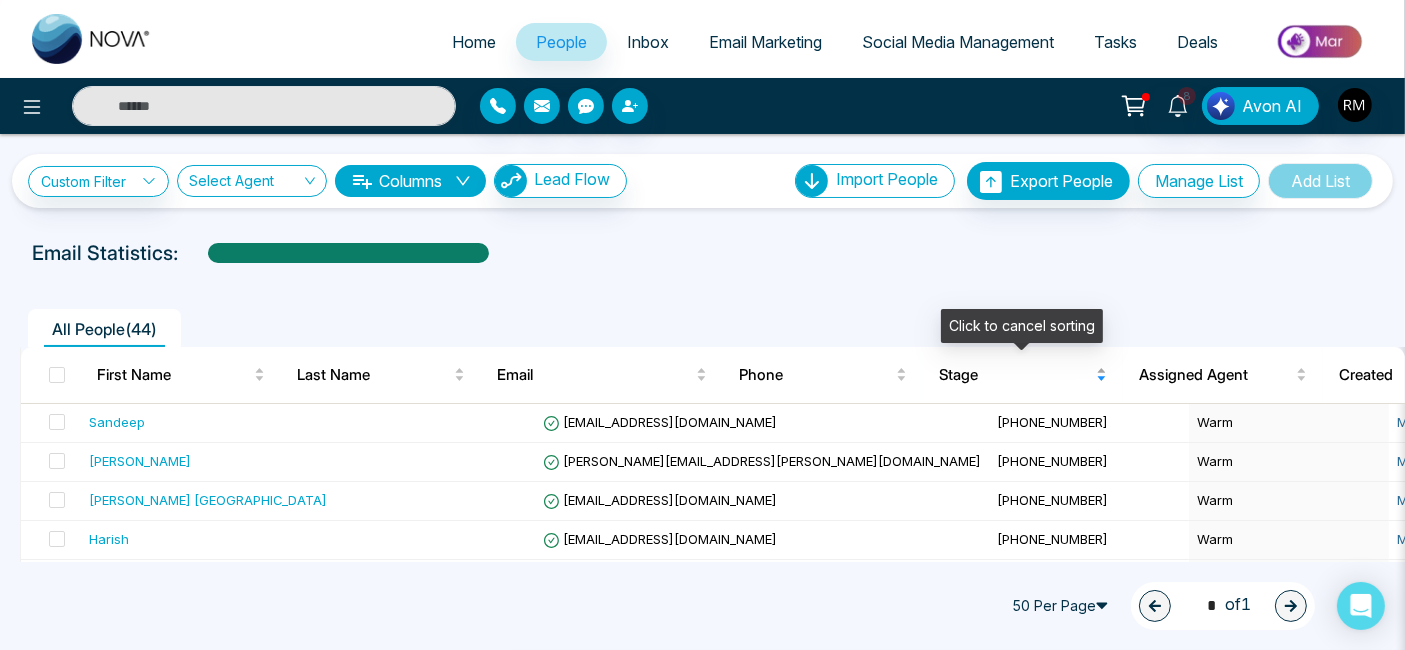 click on "Stage" at bounding box center [1015, 375] 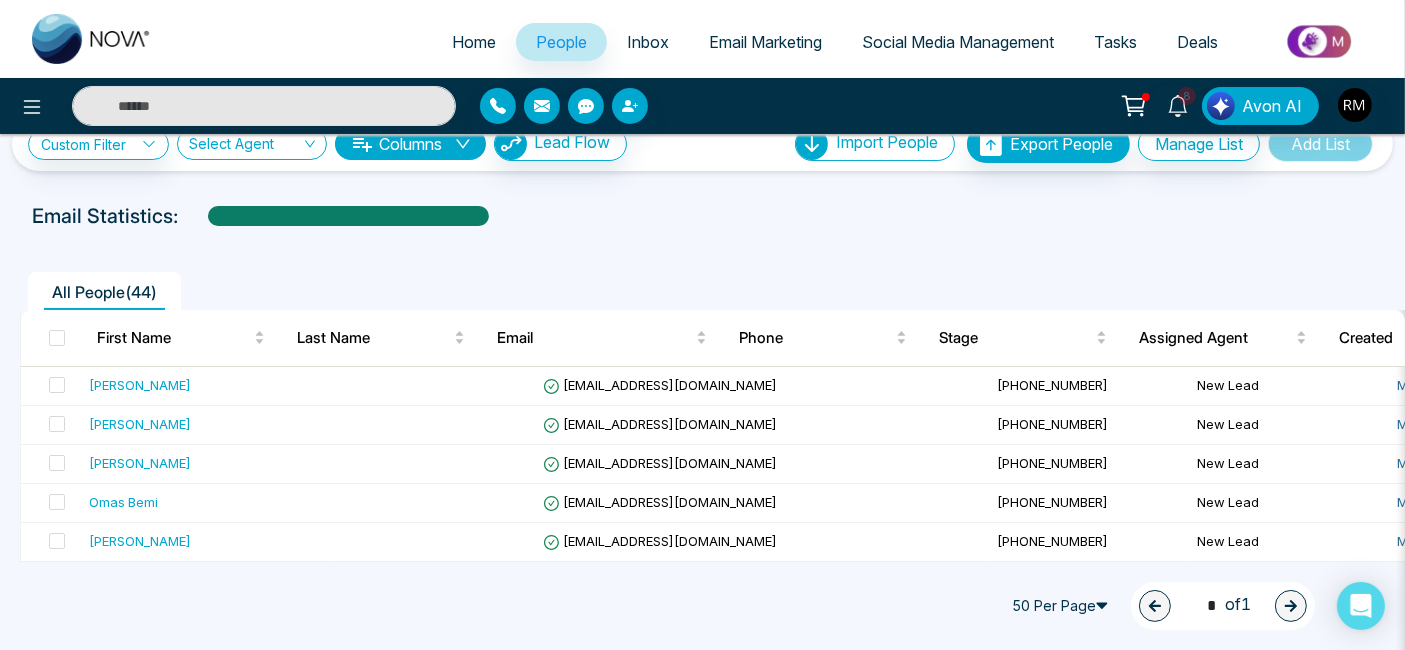 scroll, scrollTop: 40, scrollLeft: 0, axis: vertical 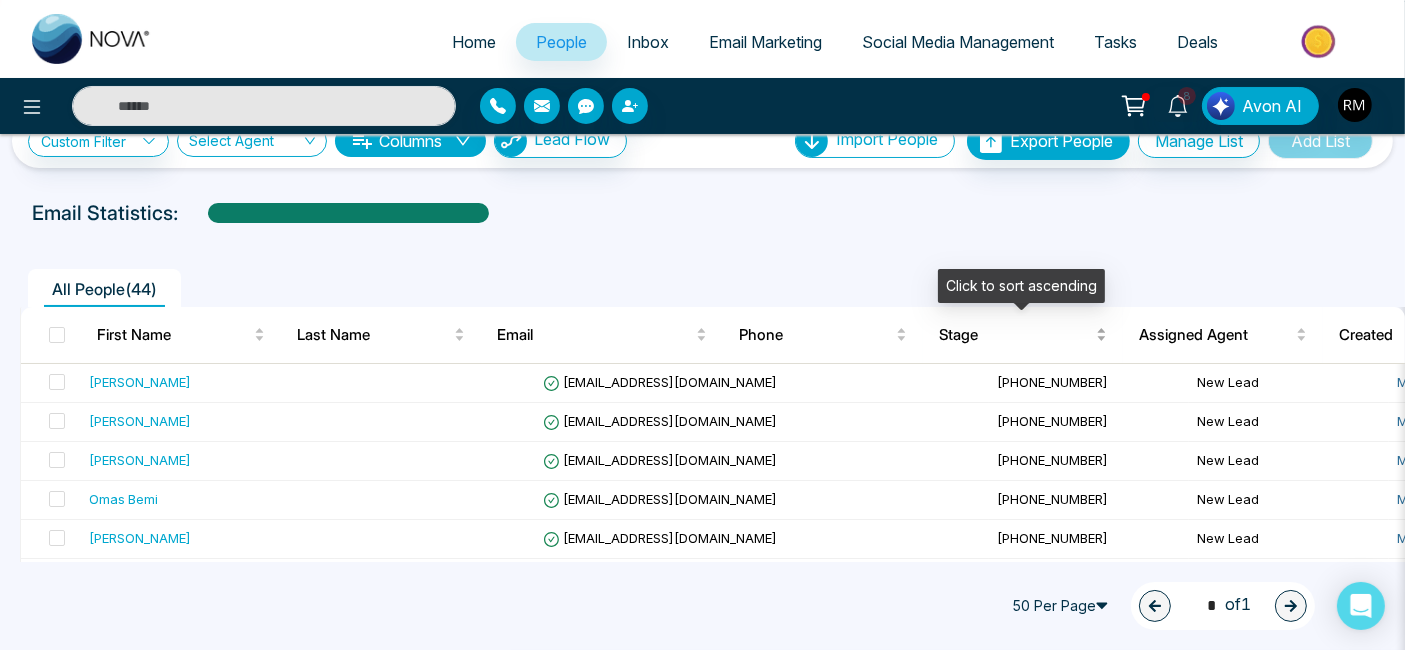 click on "Stage" at bounding box center [1023, 335] 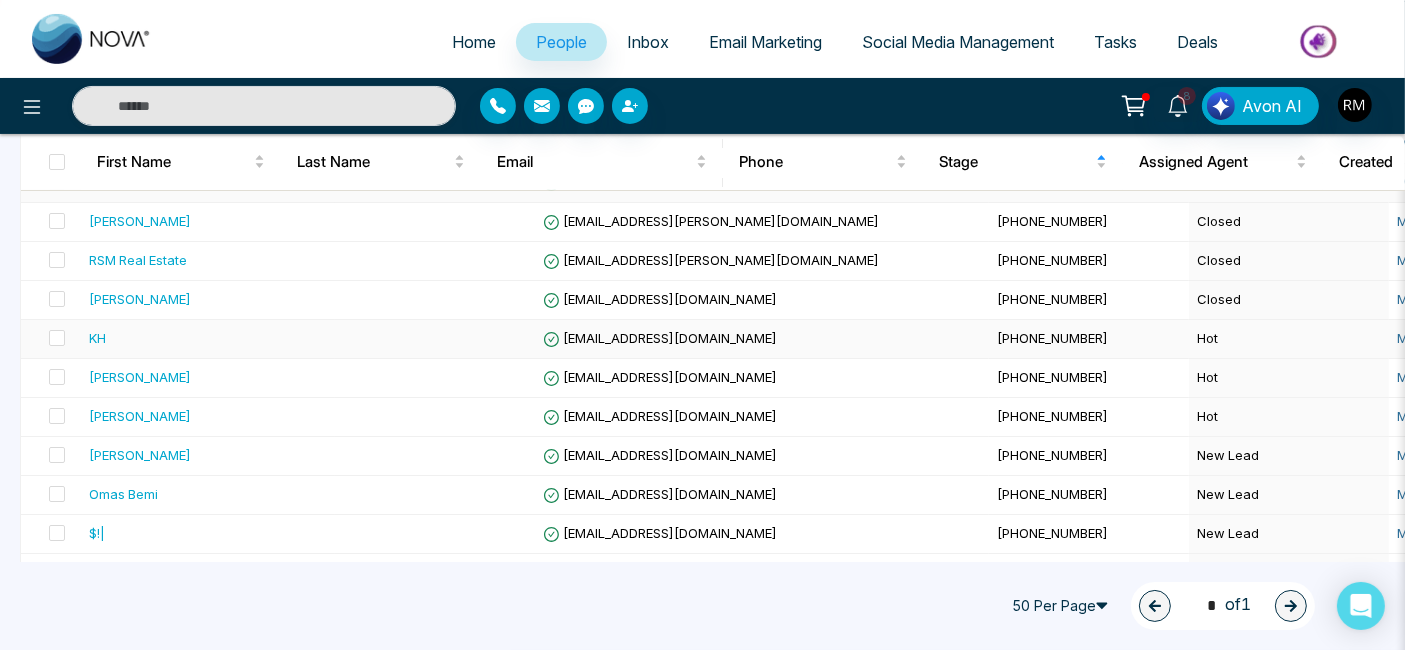 scroll, scrollTop: 280, scrollLeft: 0, axis: vertical 